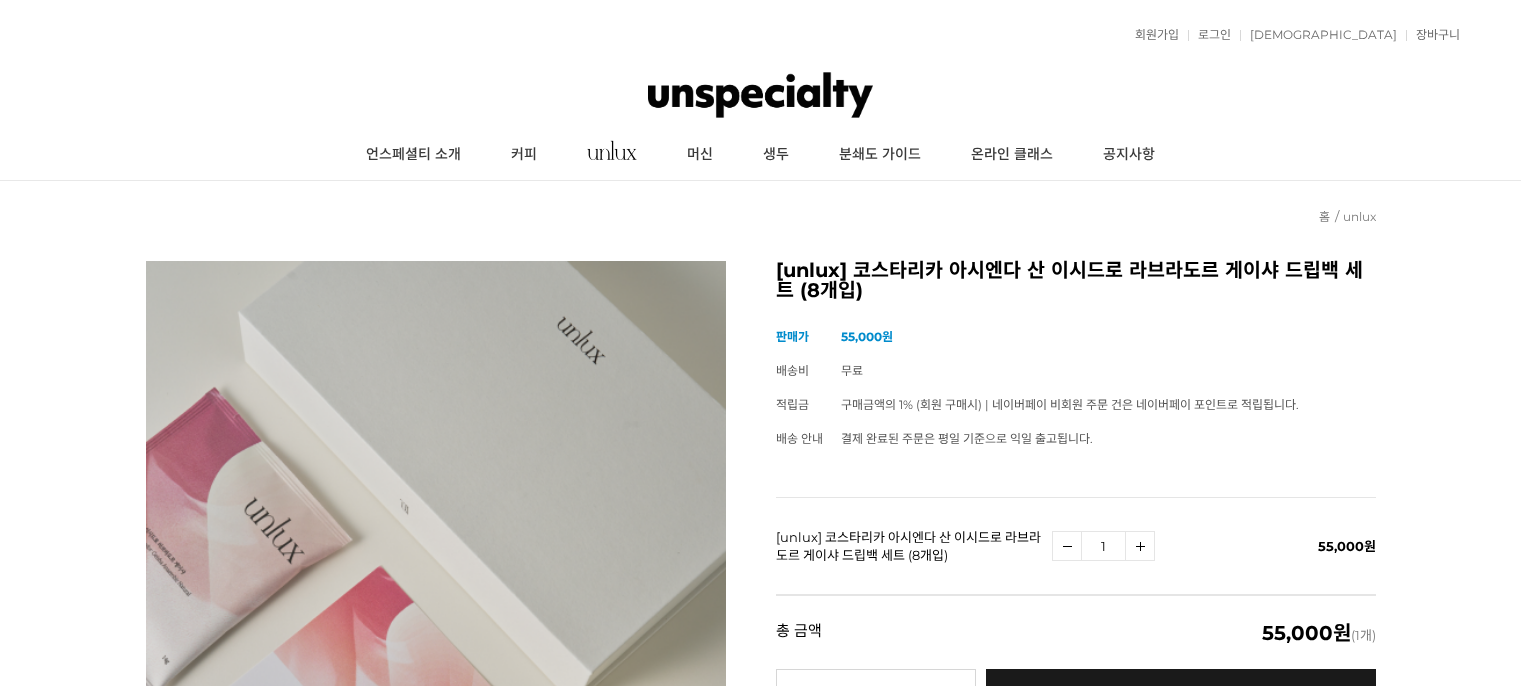 scroll, scrollTop: 0, scrollLeft: 0, axis: both 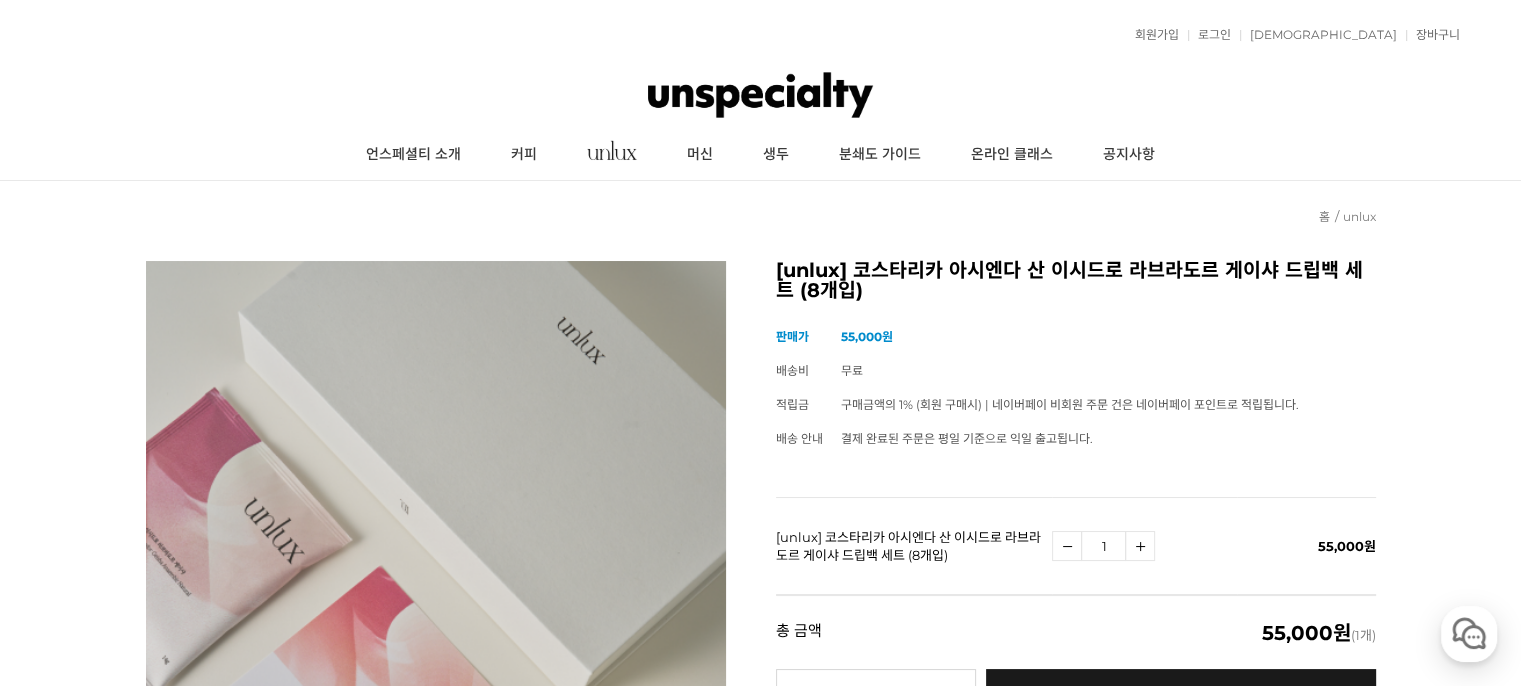click on "머신" at bounding box center (700, 155) 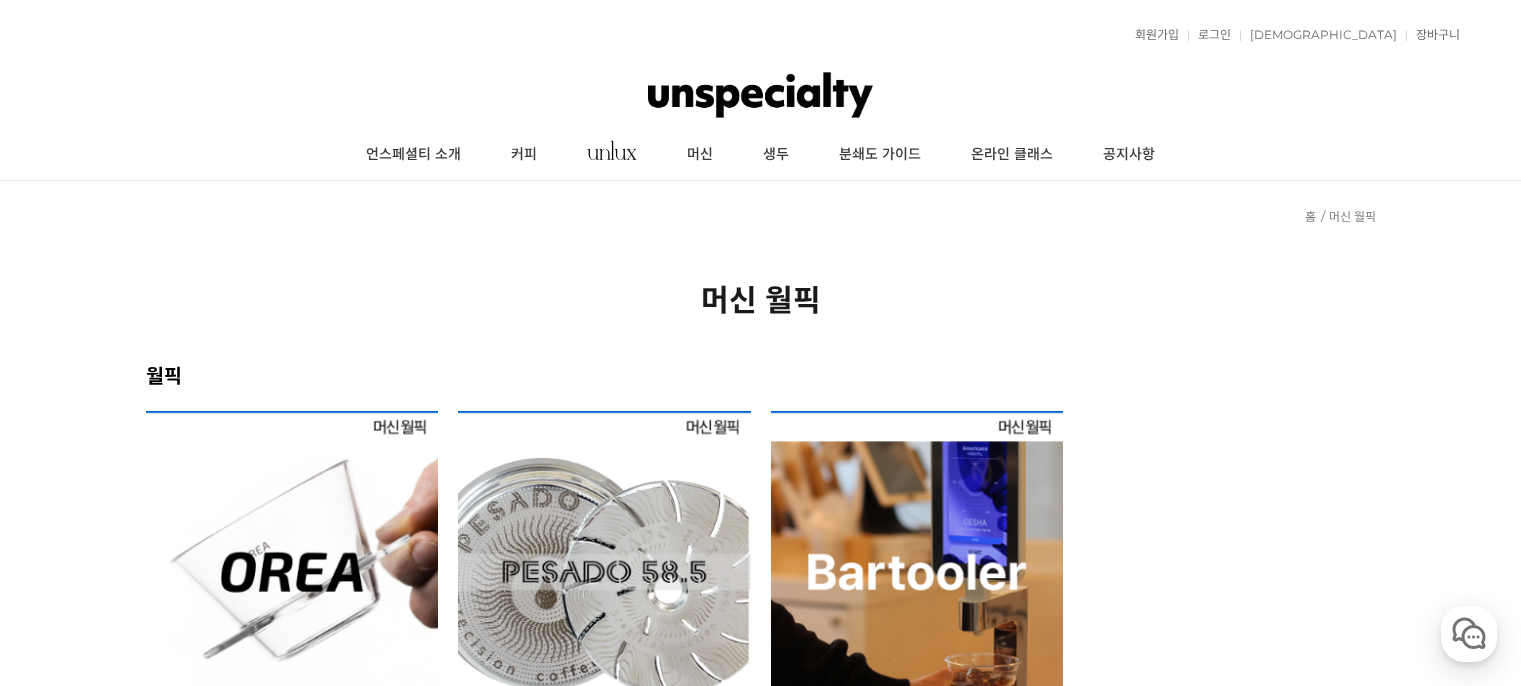 scroll, scrollTop: 0, scrollLeft: 0, axis: both 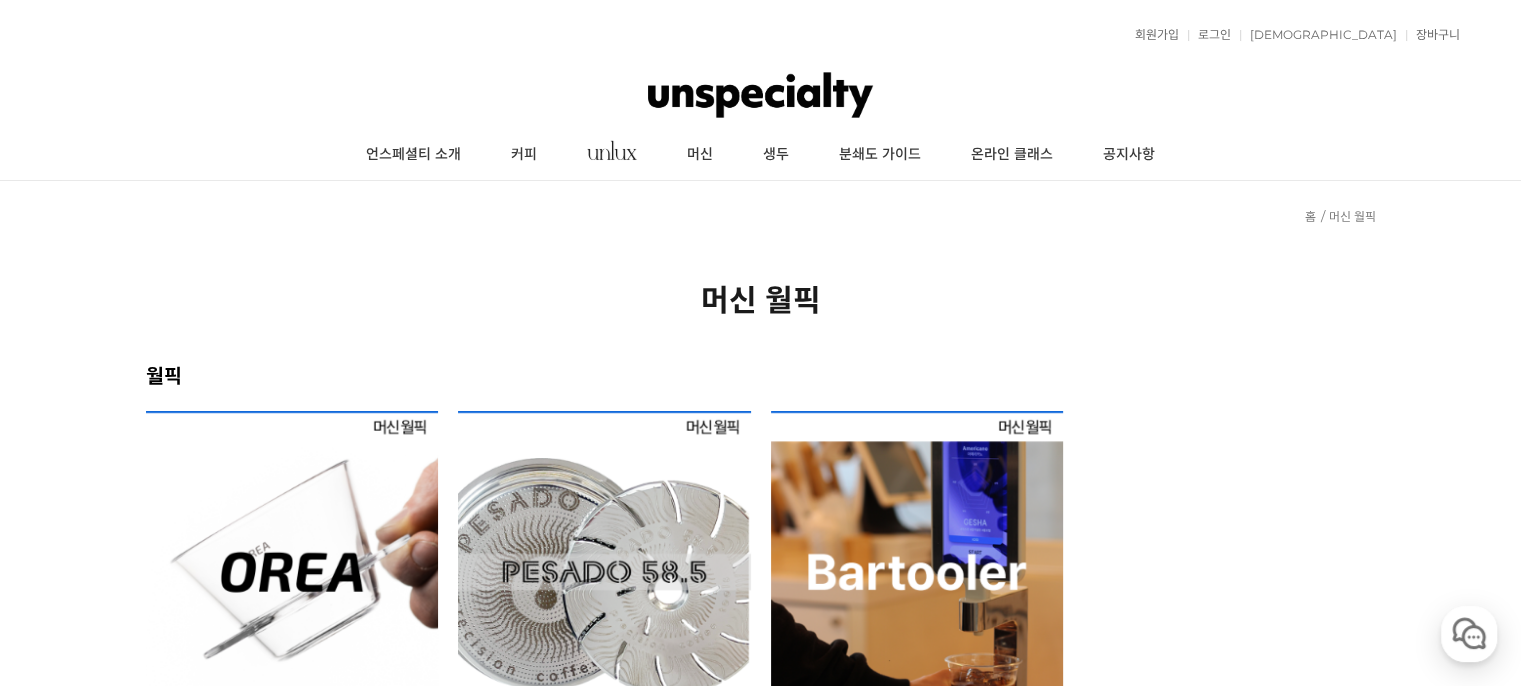 click at bounding box center (604, 557) 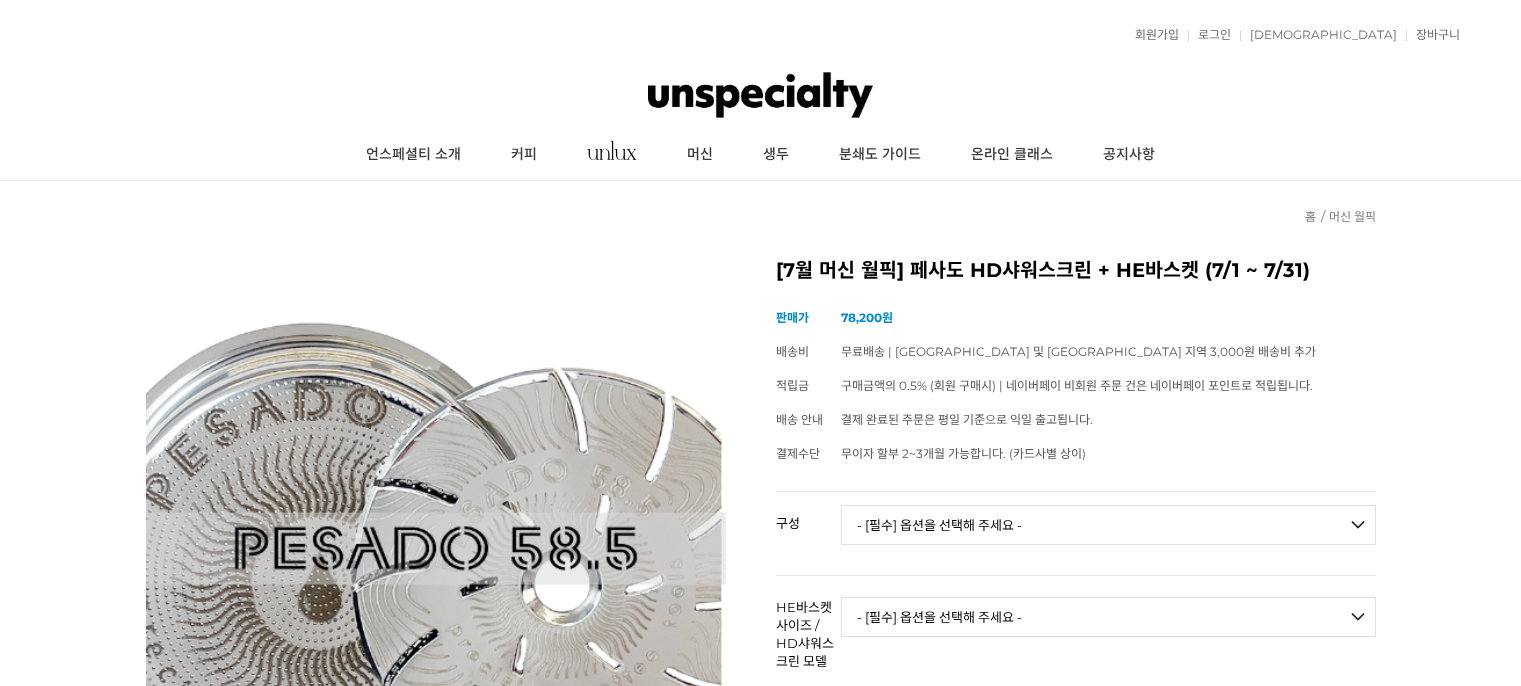 scroll, scrollTop: 0, scrollLeft: 0, axis: both 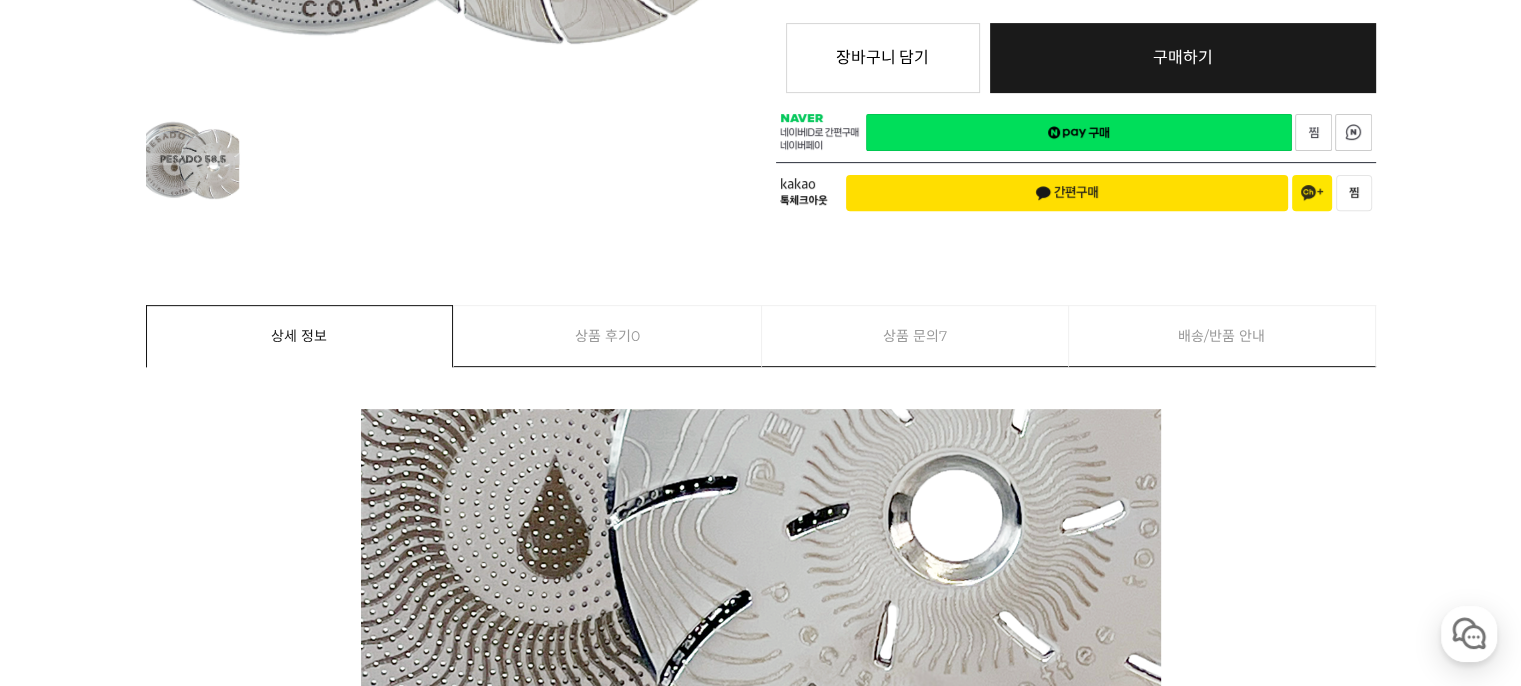 click on "상품 문의  7" at bounding box center (915, 336) 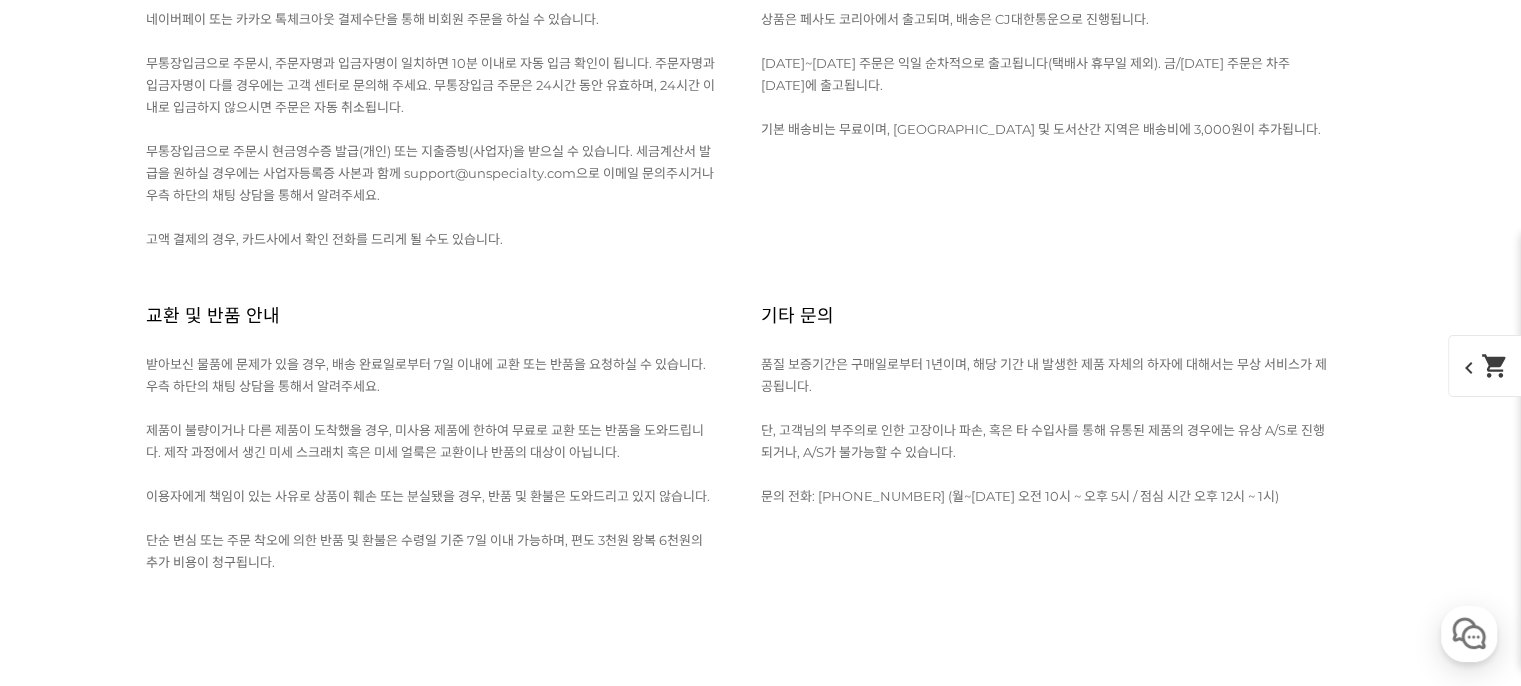 scroll, scrollTop: 5642, scrollLeft: 0, axis: vertical 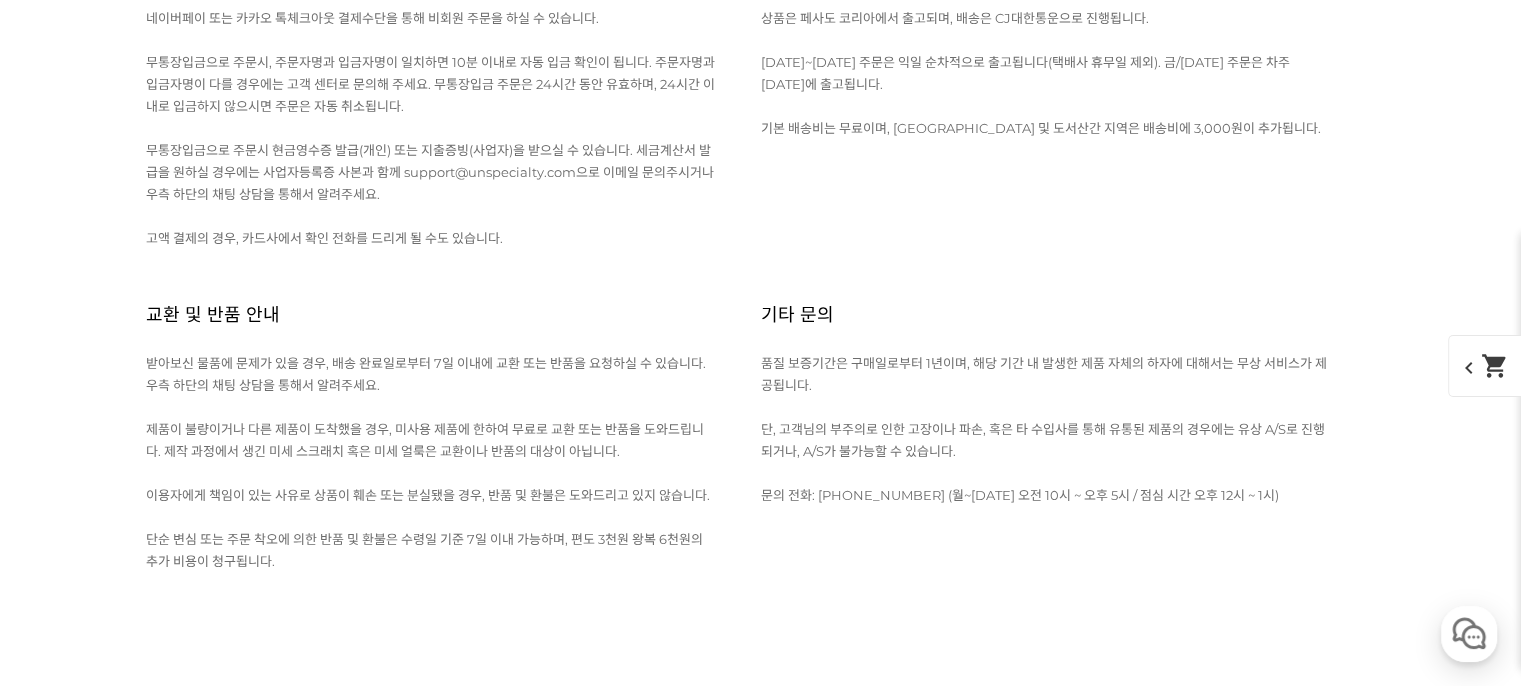 click on "MV구매후" at bounding box center [398, -763] 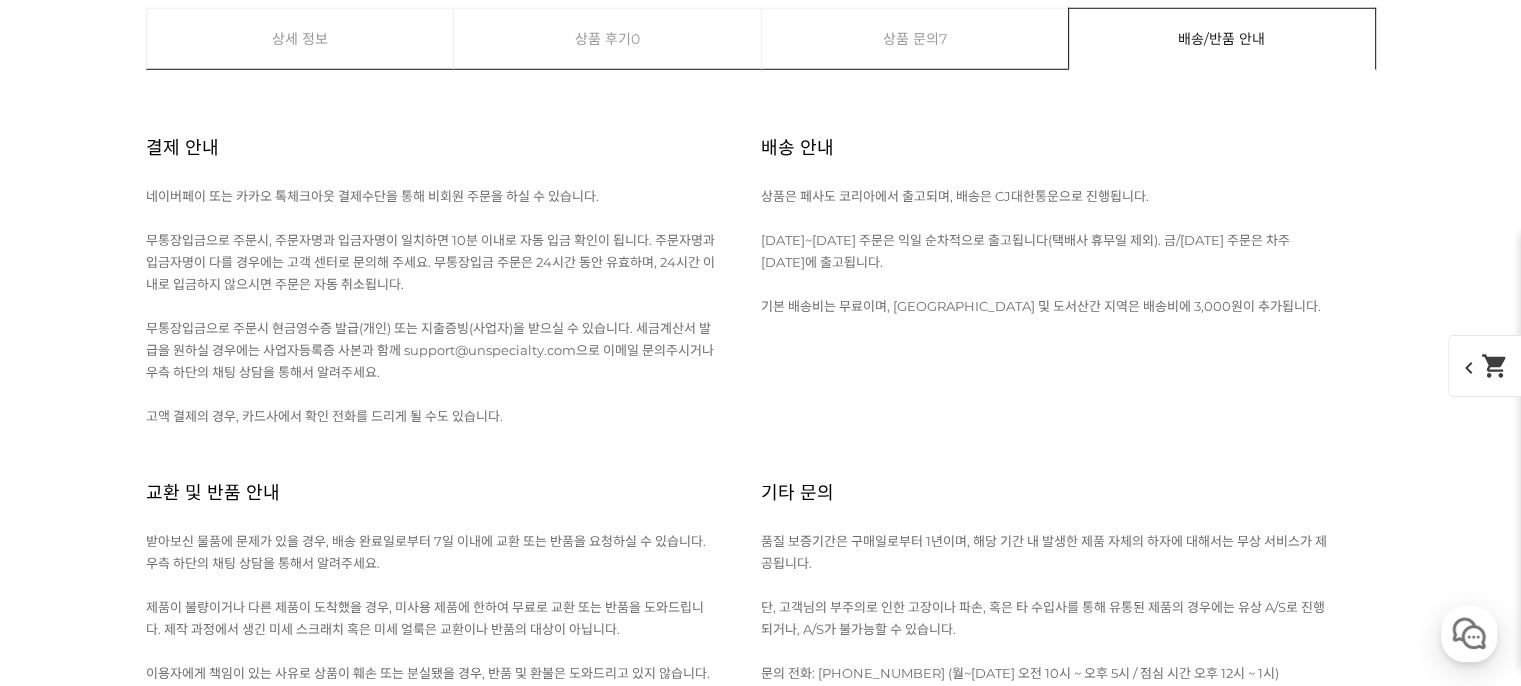 scroll, scrollTop: 5850, scrollLeft: 0, axis: vertical 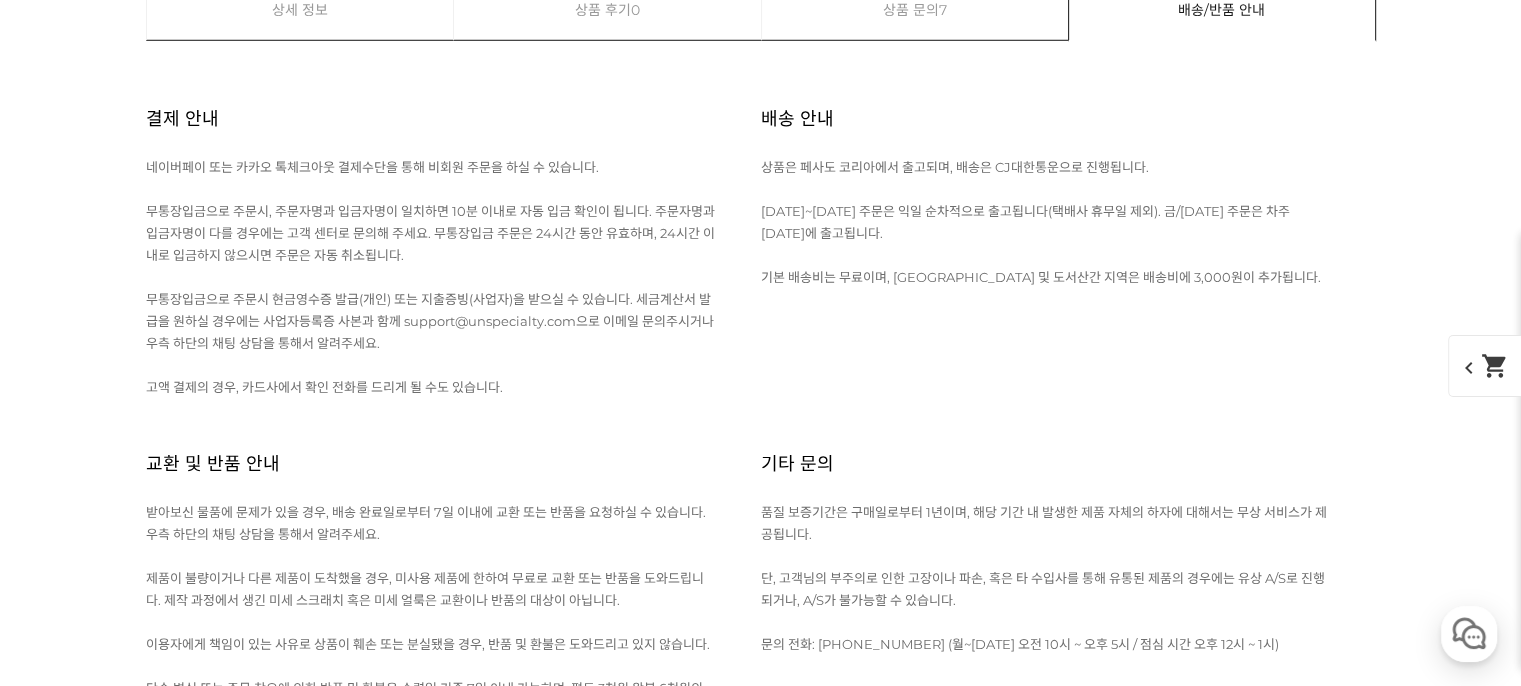 drag, startPoint x: 420, startPoint y: 254, endPoint x: 256, endPoint y: 108, distance: 219.57231 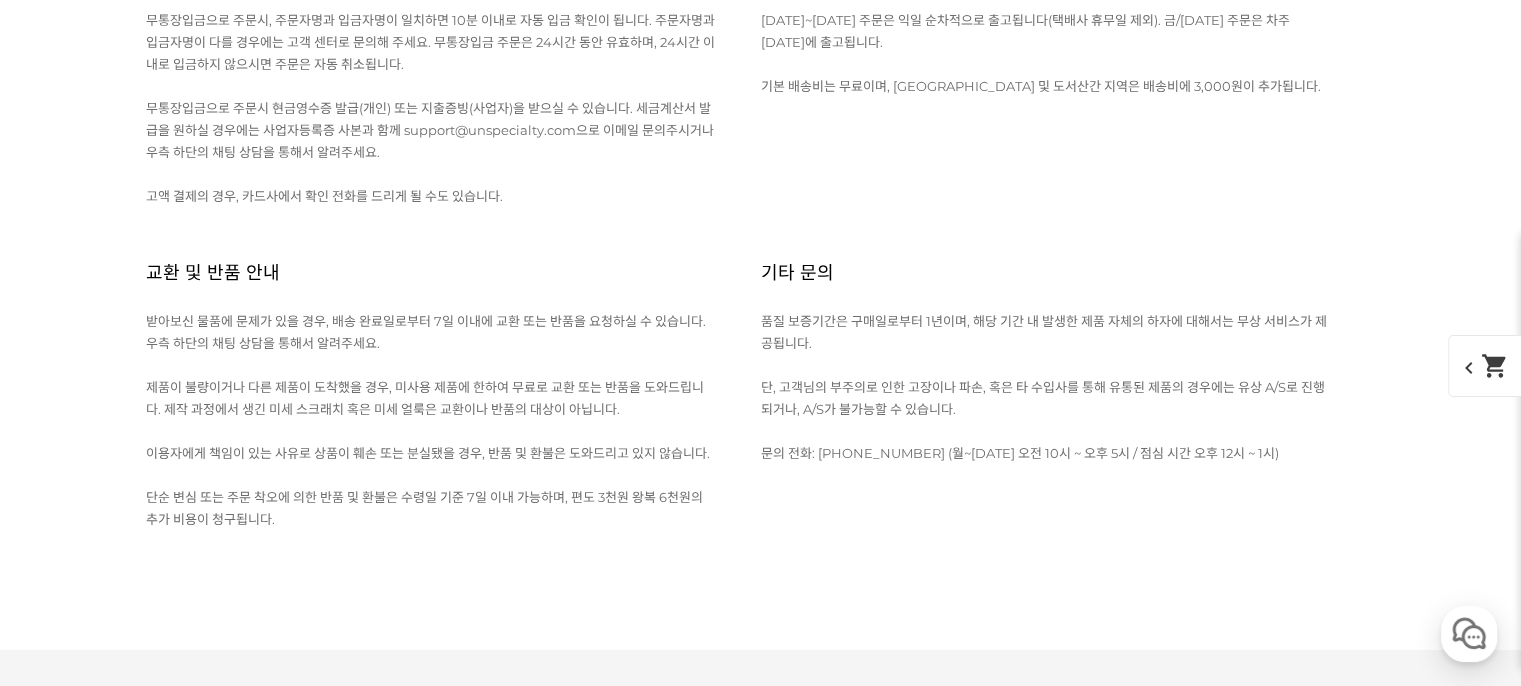 scroll, scrollTop: 6042, scrollLeft: 0, axis: vertical 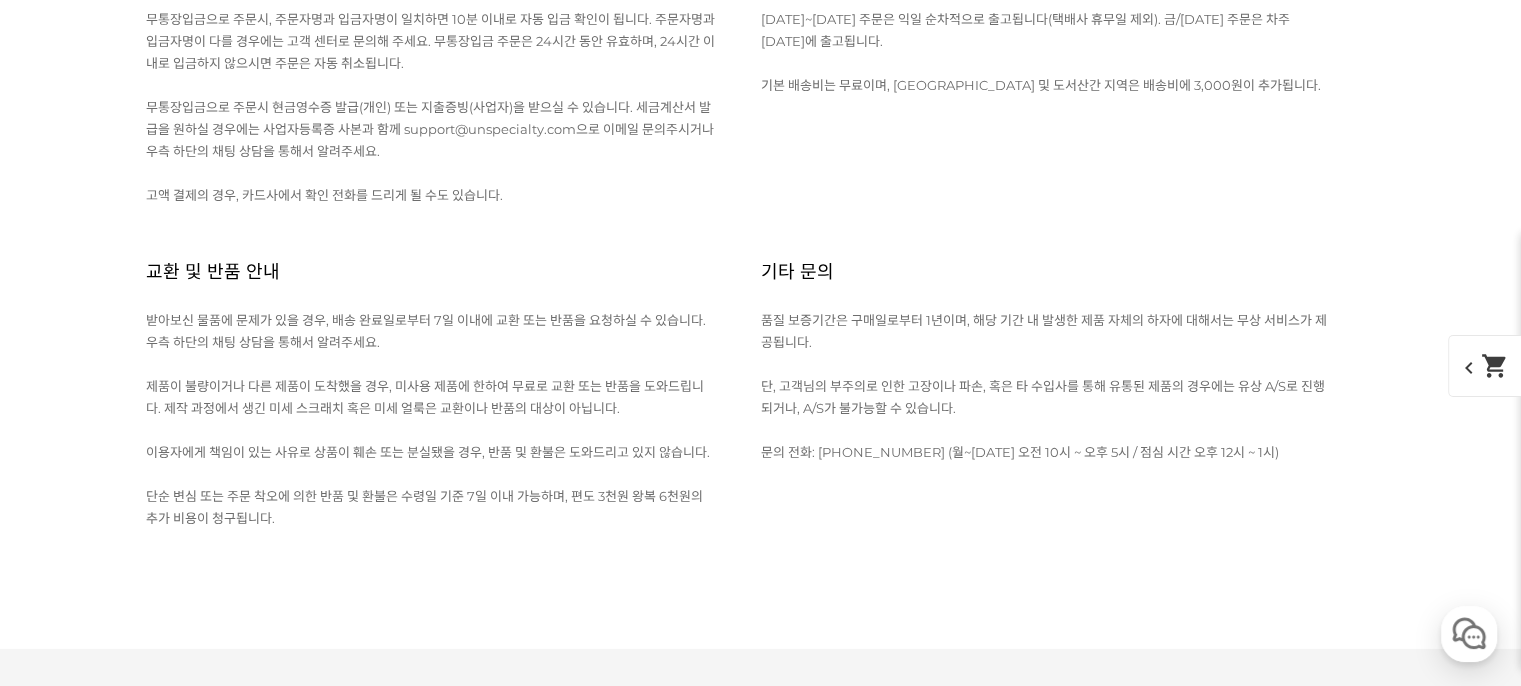 click on "웨가 컨셉트 문의" at bounding box center [415, -579] 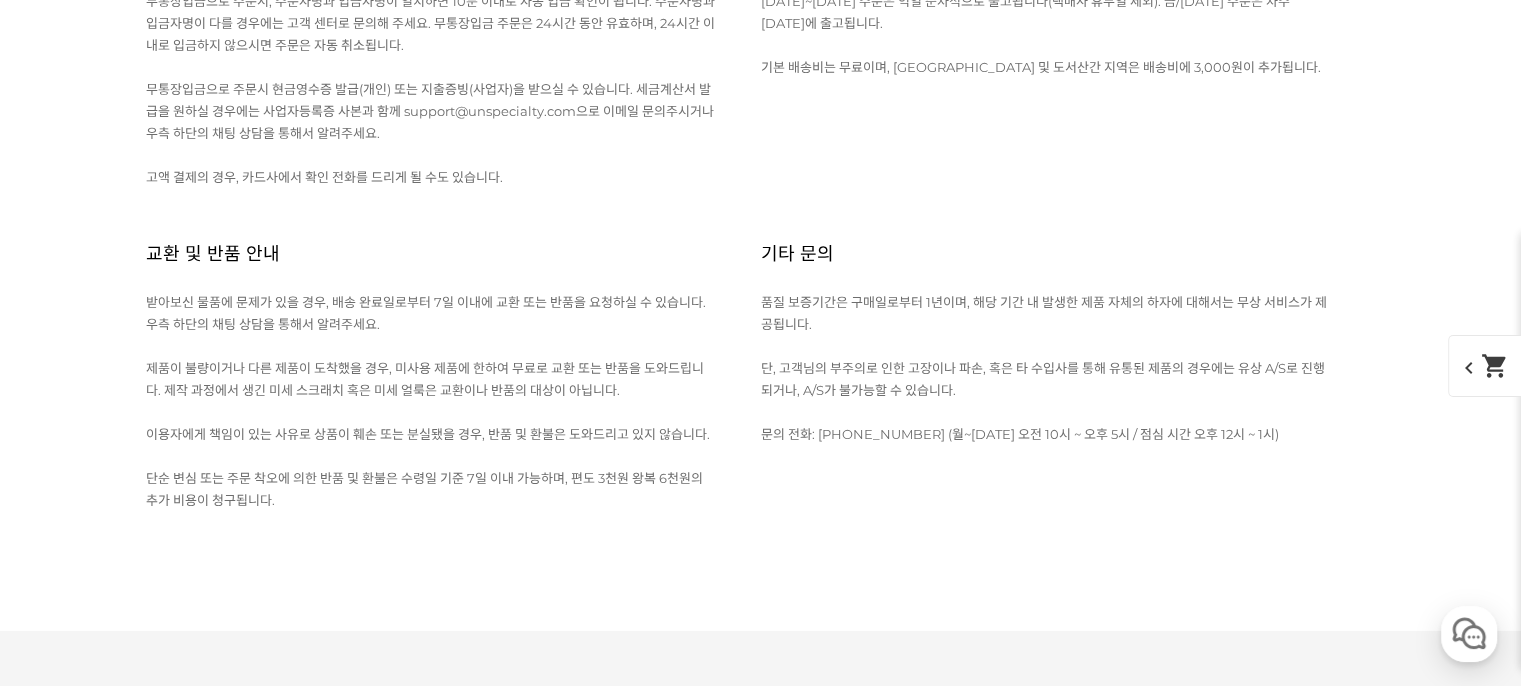 scroll, scrollTop: 5968, scrollLeft: 0, axis: vertical 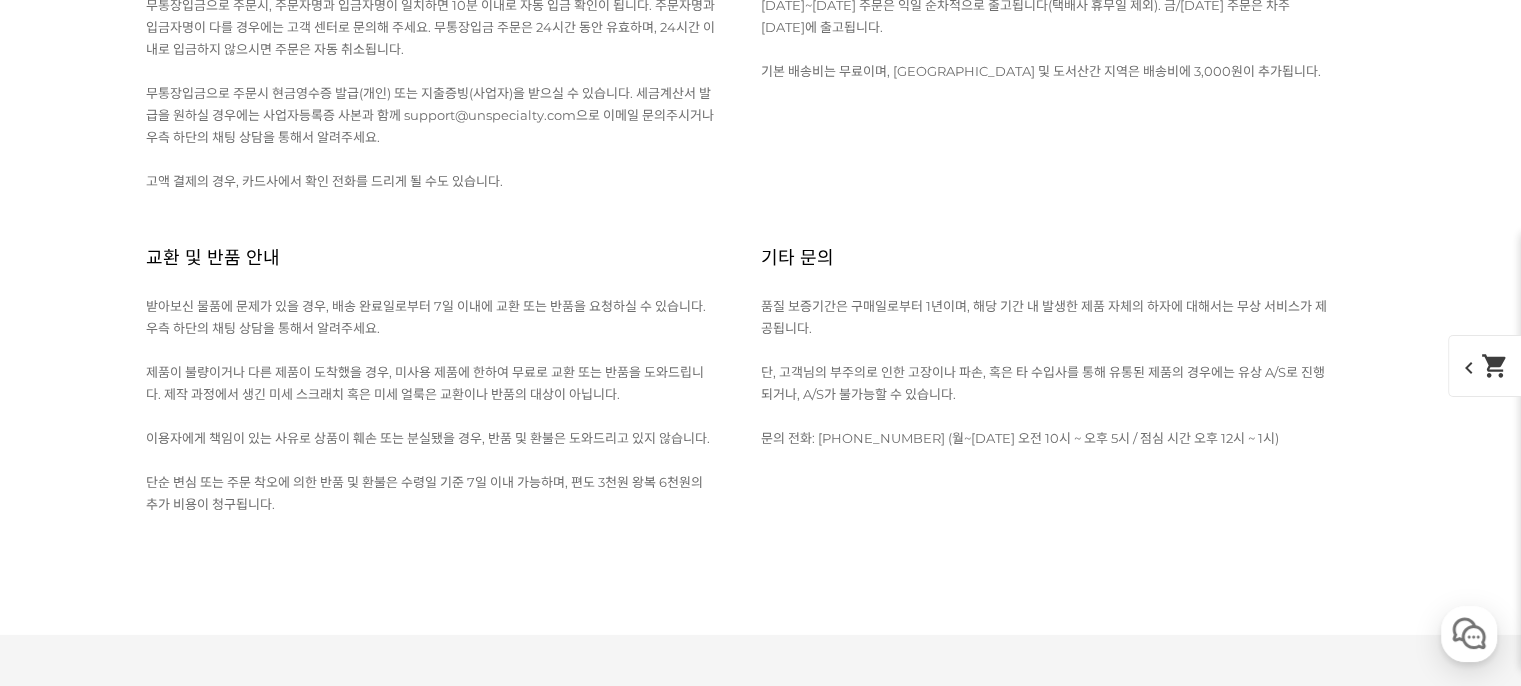 drag, startPoint x: 604, startPoint y: 414, endPoint x: 430, endPoint y: 79, distance: 377.49304 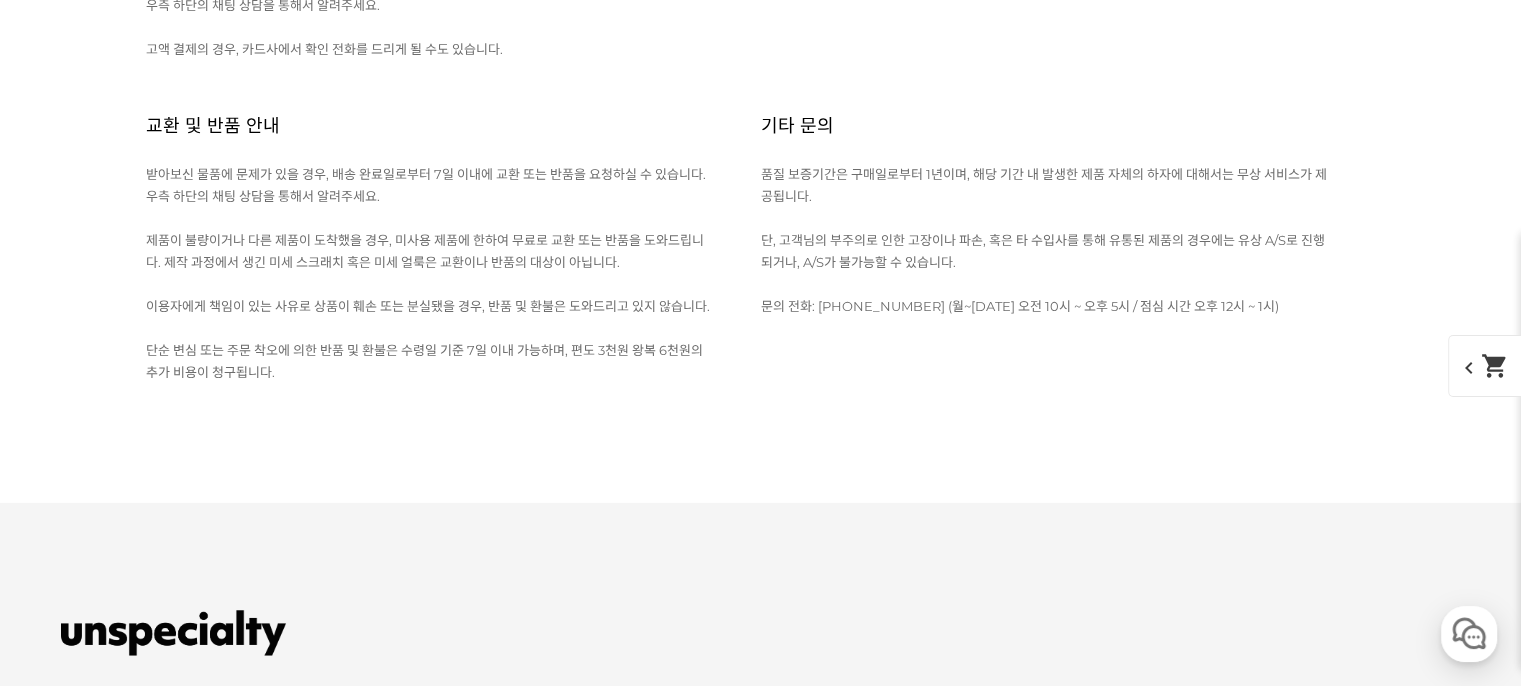 click on "댓글 조회  1" at bounding box center (234, -807) 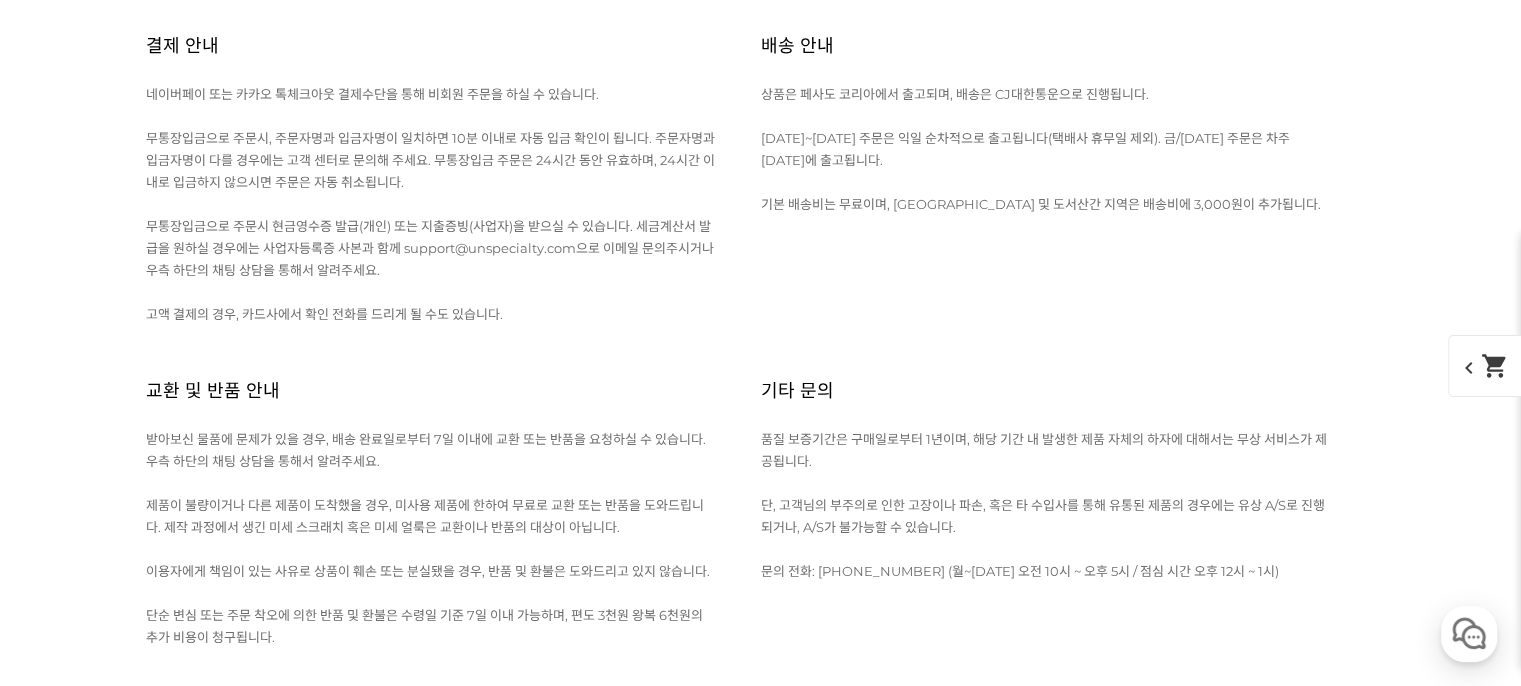 click on "안녕하세요. 언스페셜티입니다.
먼저 7월 머신월픽 제품인 페사도에 많은 관심가져주셔서 감사합니다.
안타깝게도 현재 크렘 머신에 호환 가능한 HD 샤워스크린은 준비되어 있지 않습니다. 다만, 크렘에 맞는 모델을 올해 안에 출시할 예정이나, 아직 정확한 출시 일정은 안내드리기 어려운 점 양해 부탁드립니다.
또한 크렘의 순정 포터필터의 경우 HE 바스켓과 너비는 호환되지만, 깊이의 제약으로 인해 장착이 어려운 점도 함께 안내드립니다. 다만, 페사도 포터필터와 같이 포터필터 헤드 바닥이 좁아지지 않고 깊이가 충분한 크렘 호환 포터필터를 사용 중이시라면, HE 바스켓의 사용이 가능합니다.
추가로 궁금하신 점은 언제든 말씀부탁드립니다. 오늘도 좋은 하루 보내시길바랍니다 :)
감사합니다." at bounding box center [768, -612] 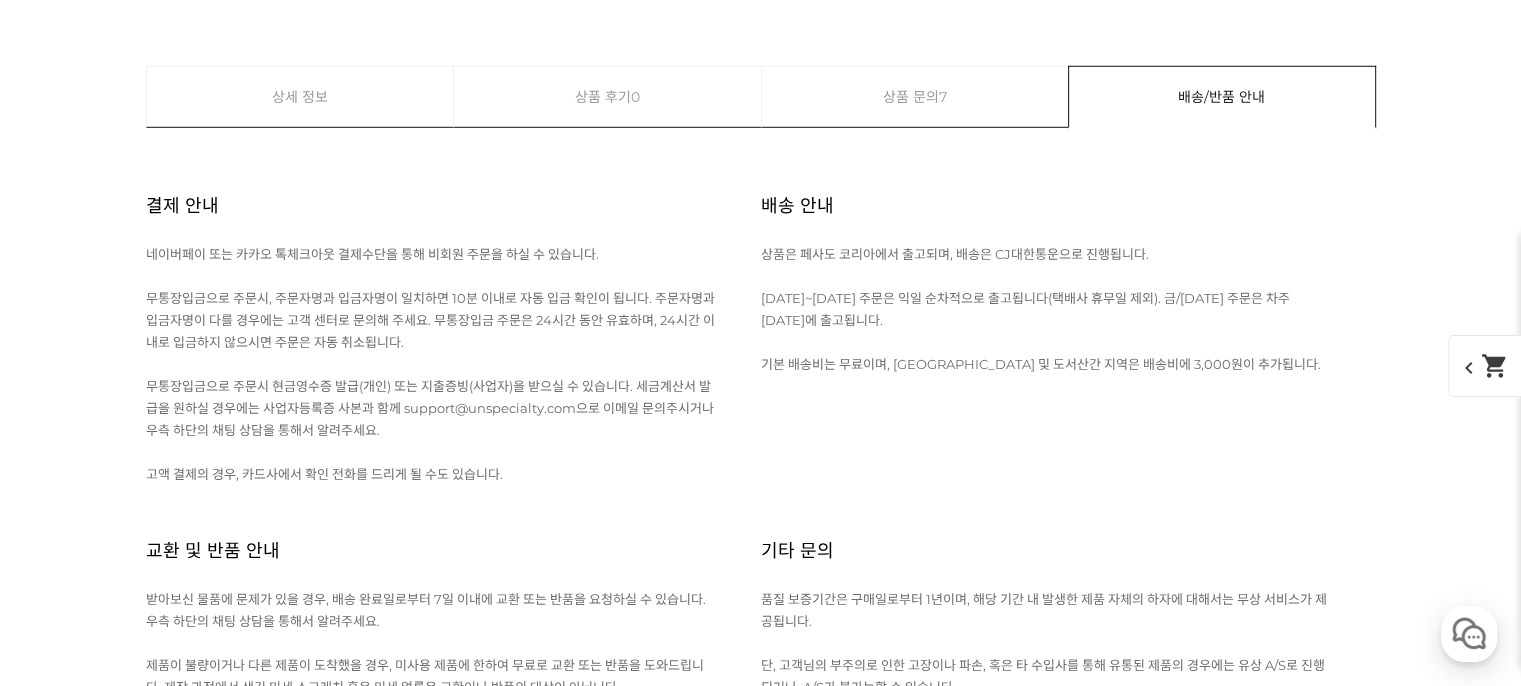 scroll, scrollTop: 5804, scrollLeft: 0, axis: vertical 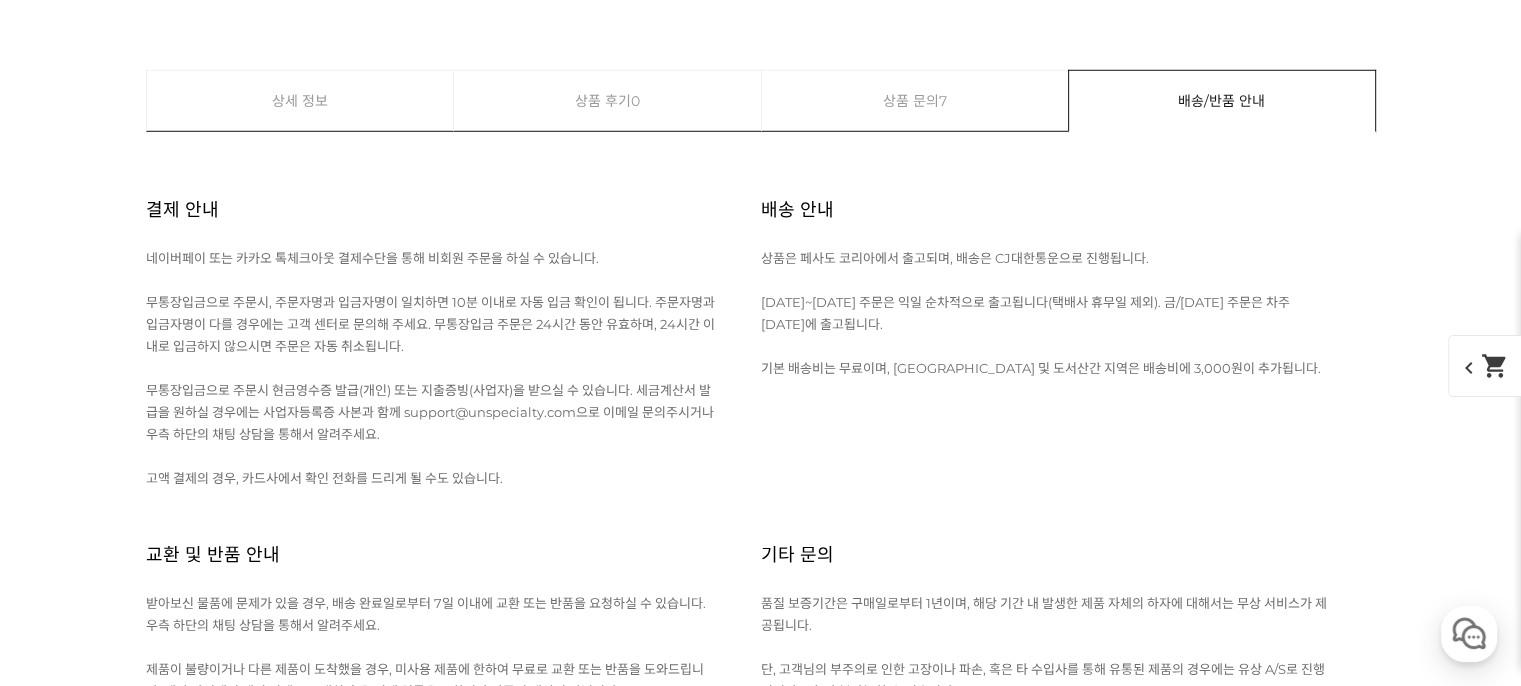 click on "단독구매 문의" at bounding box center (407, -850) 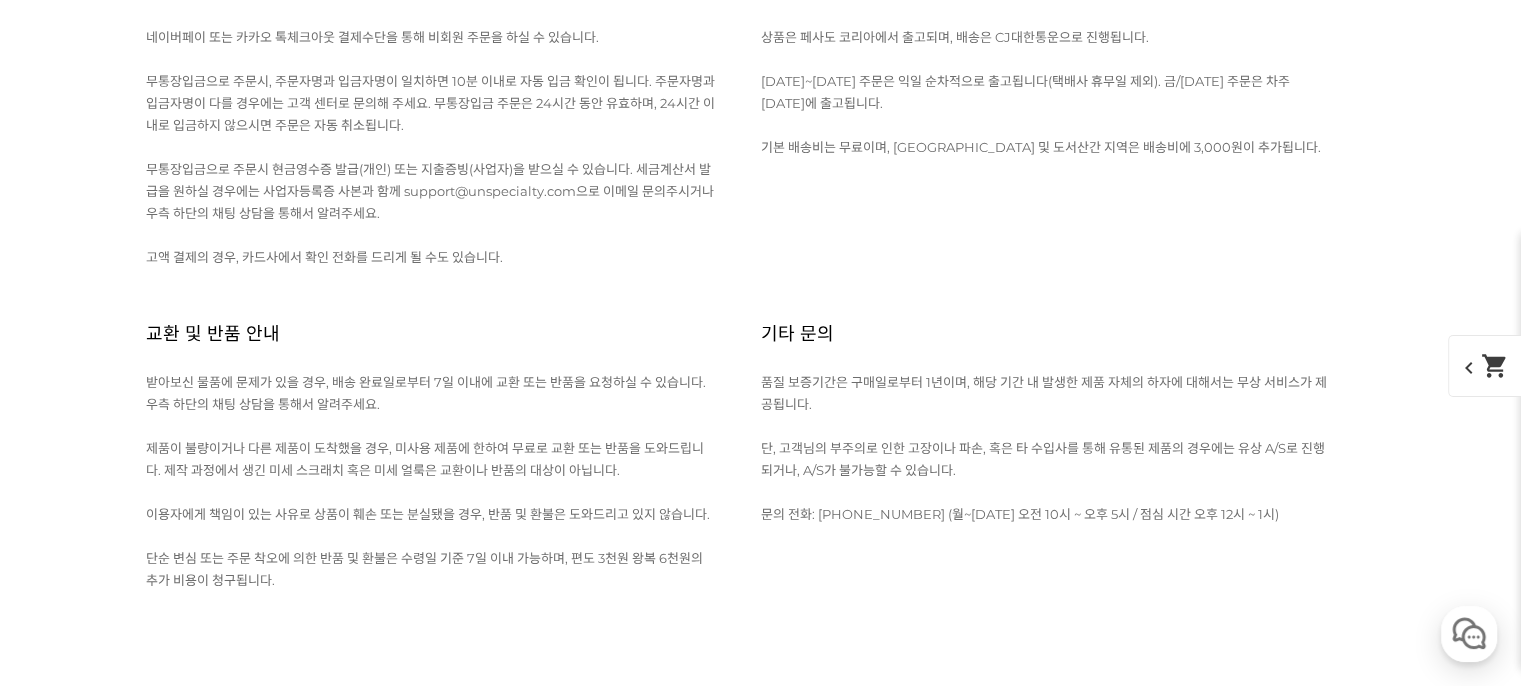 click on "댓글 조회  1" at bounding box center [234, -675] 